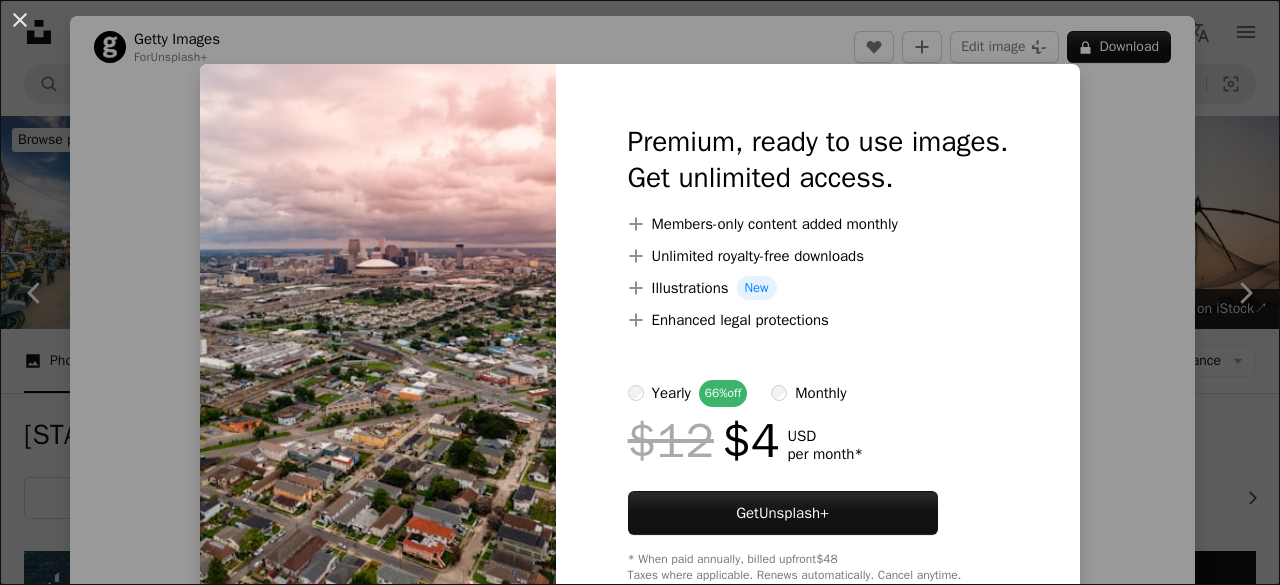 scroll, scrollTop: 500, scrollLeft: 0, axis: vertical 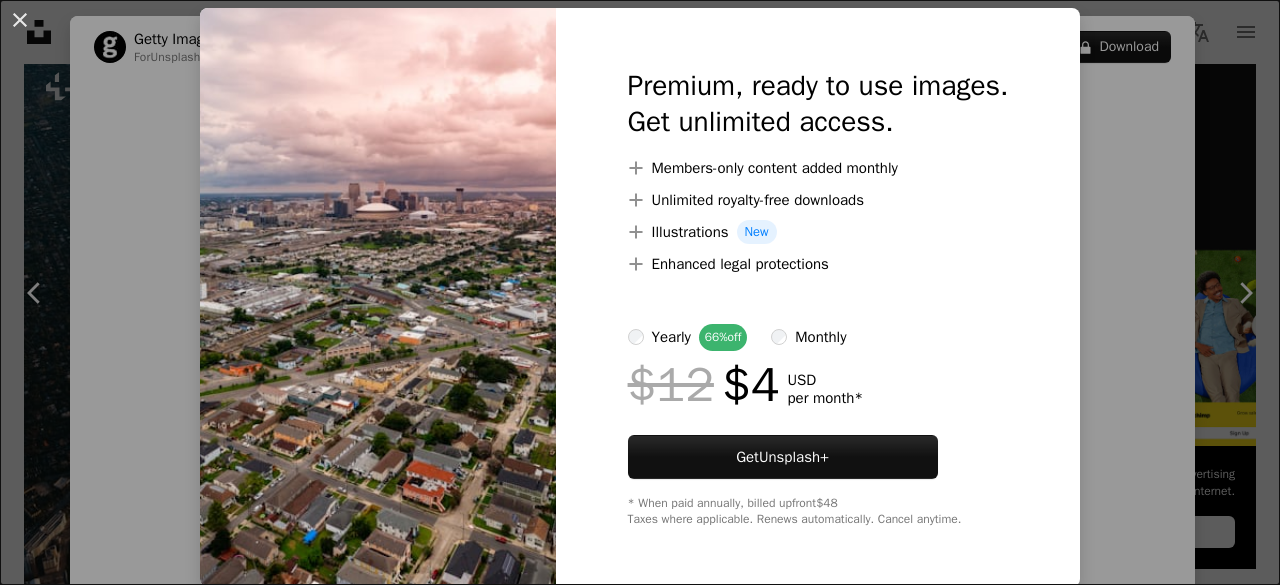 click on "**********" at bounding box center [640, 1844] 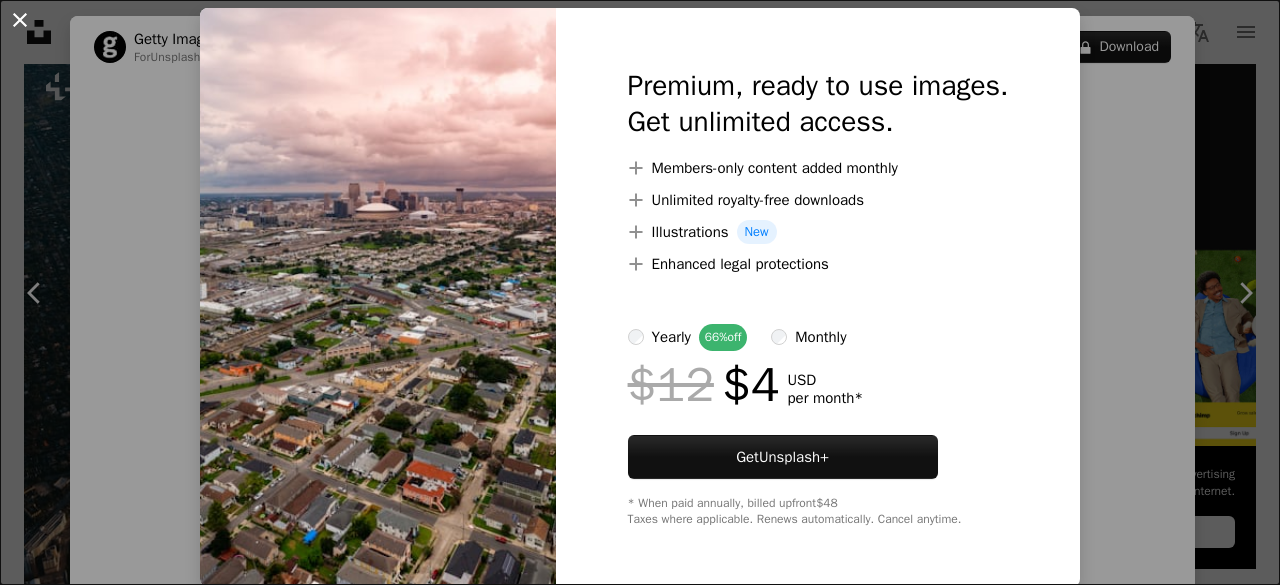 click on "An X shape" at bounding box center [20, 20] 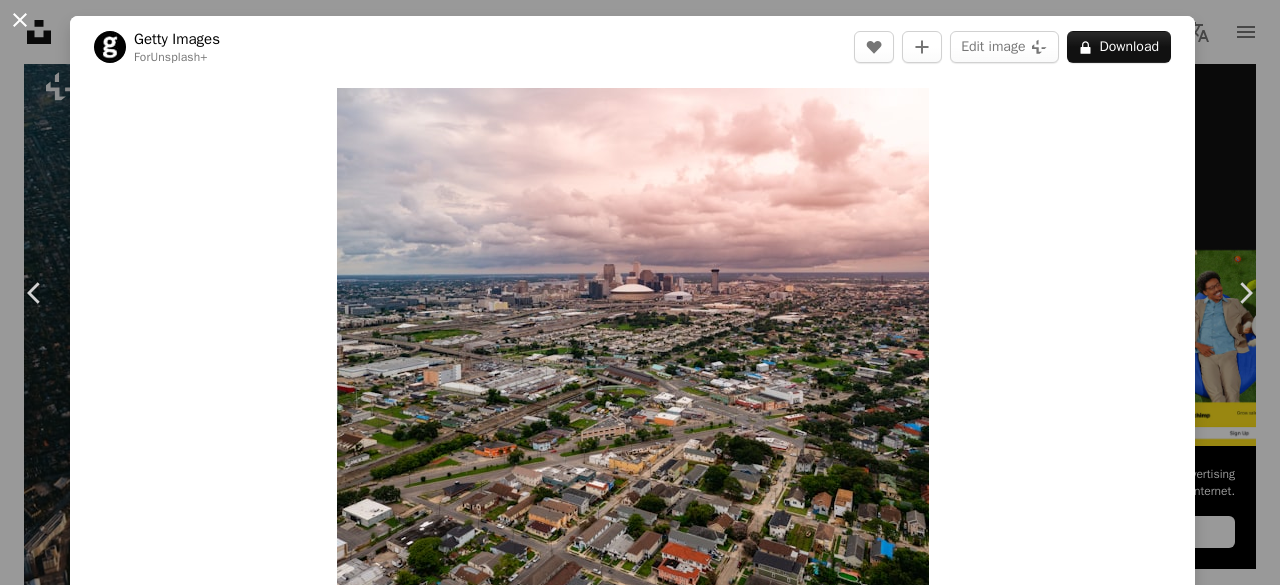 click on "An X shape" at bounding box center (20, 20) 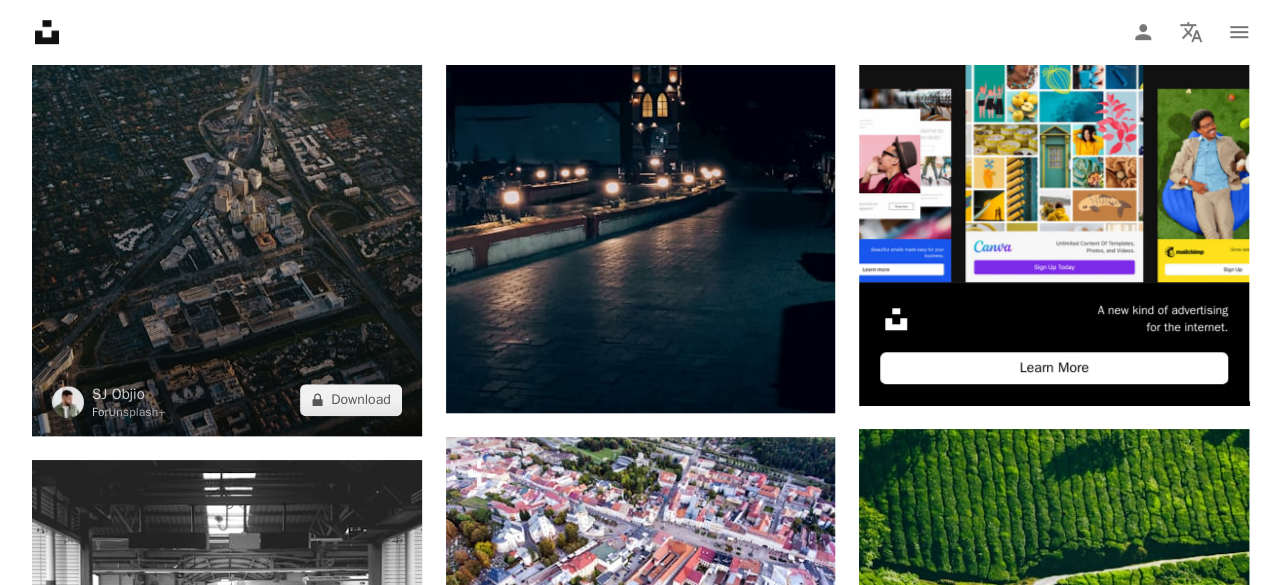 scroll, scrollTop: 700, scrollLeft: 0, axis: vertical 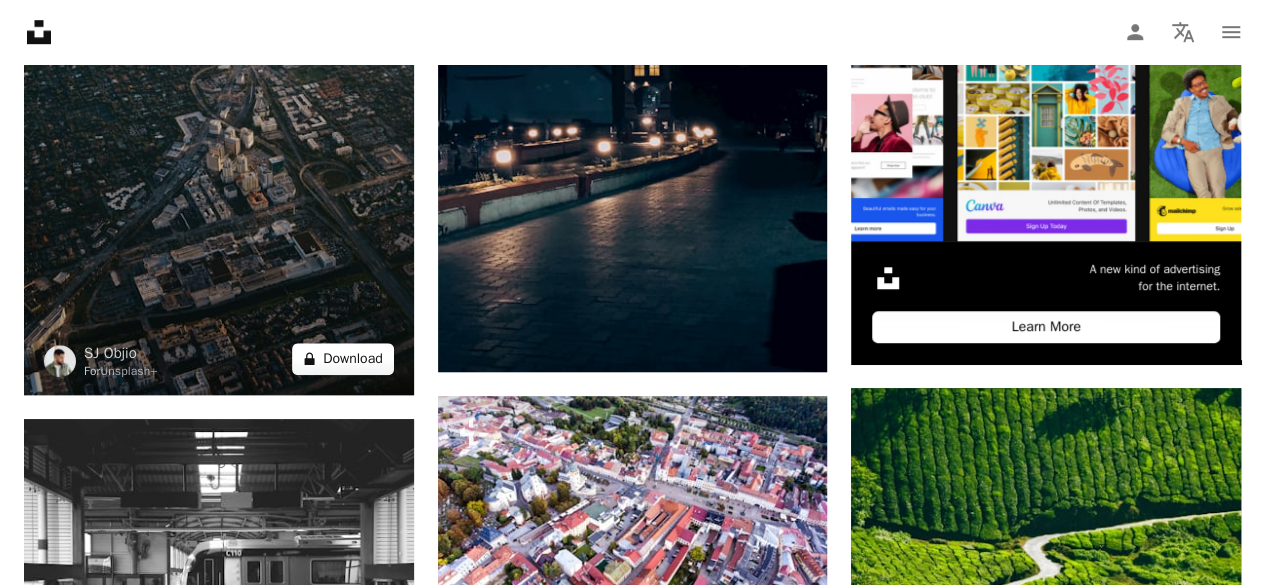 click on "A lock   Download" at bounding box center (343, 359) 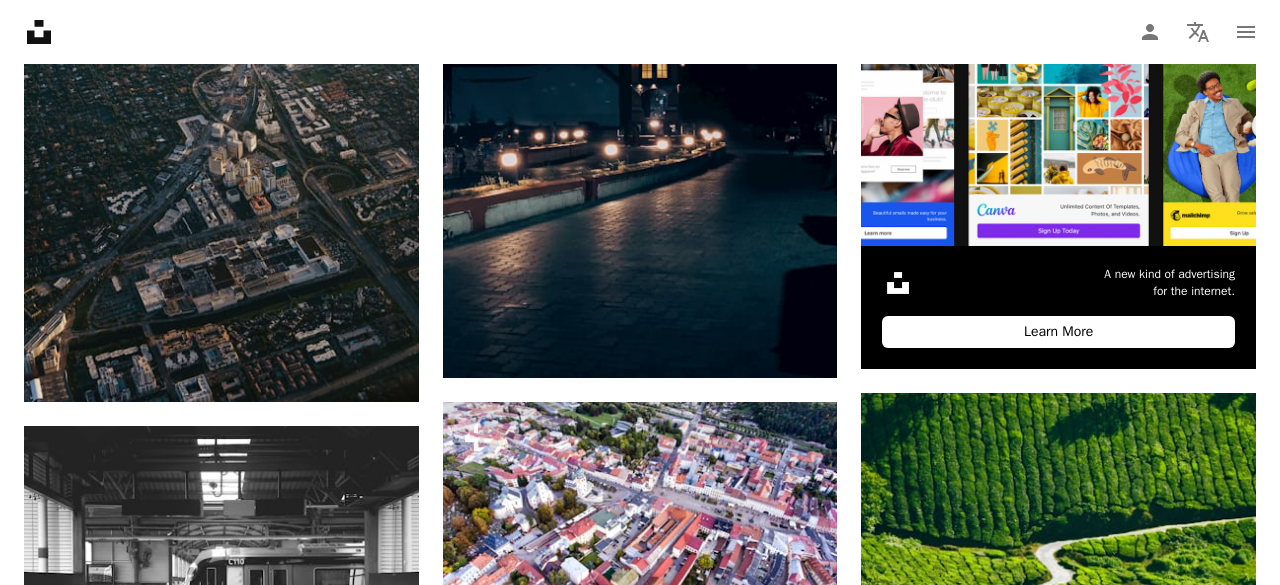 scroll, scrollTop: 56, scrollLeft: 0, axis: vertical 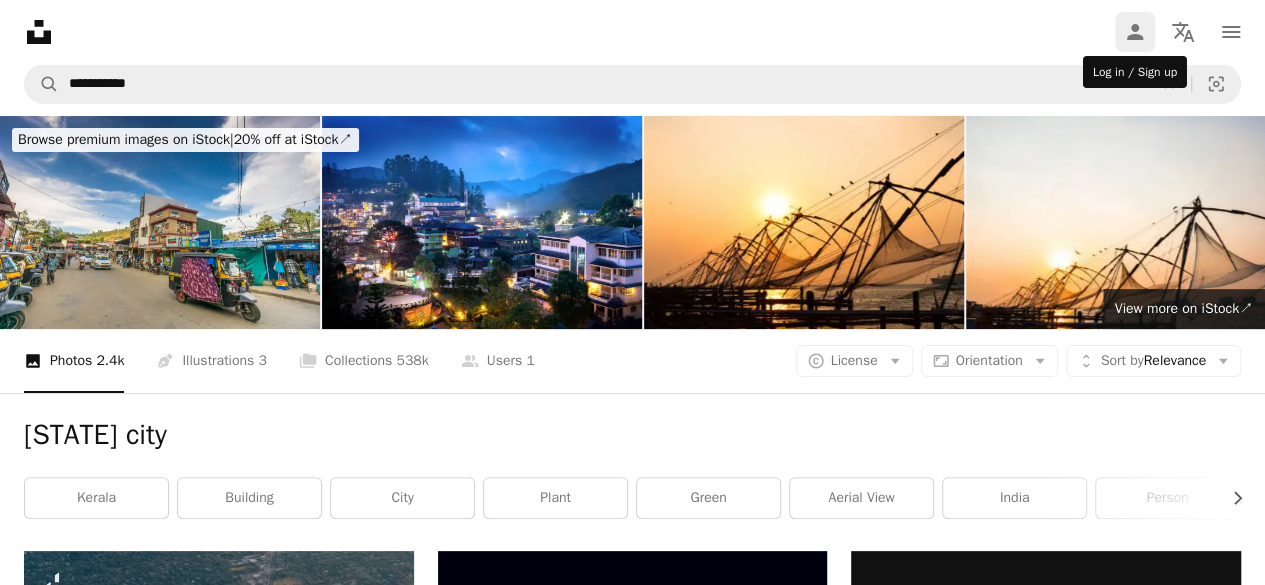 click on "Person" 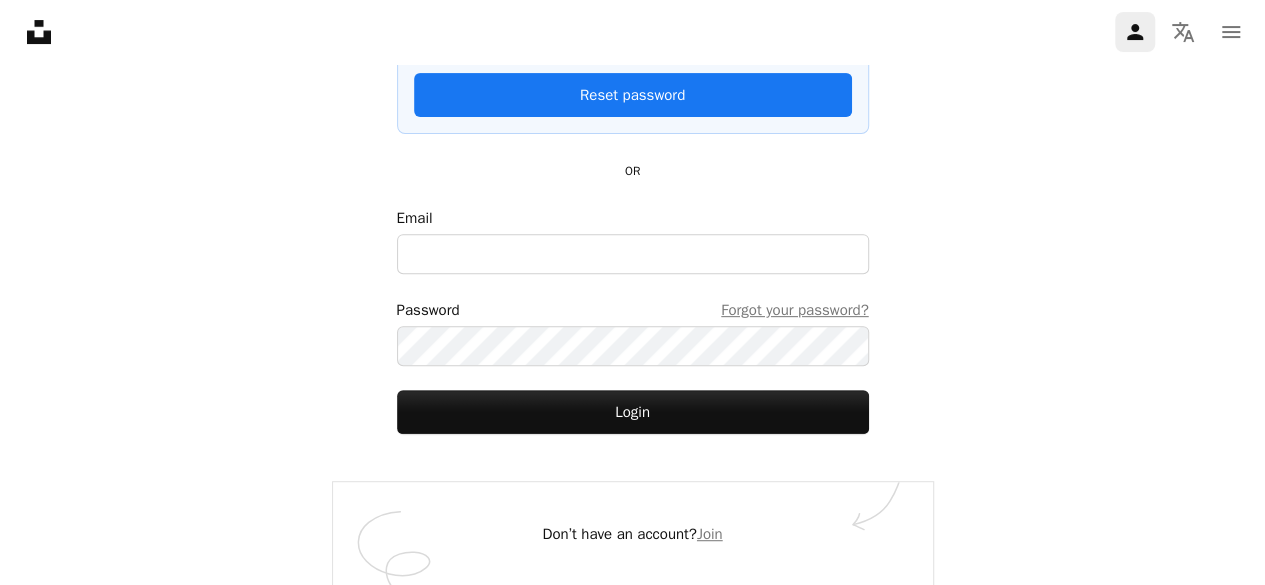 scroll, scrollTop: 0, scrollLeft: 0, axis: both 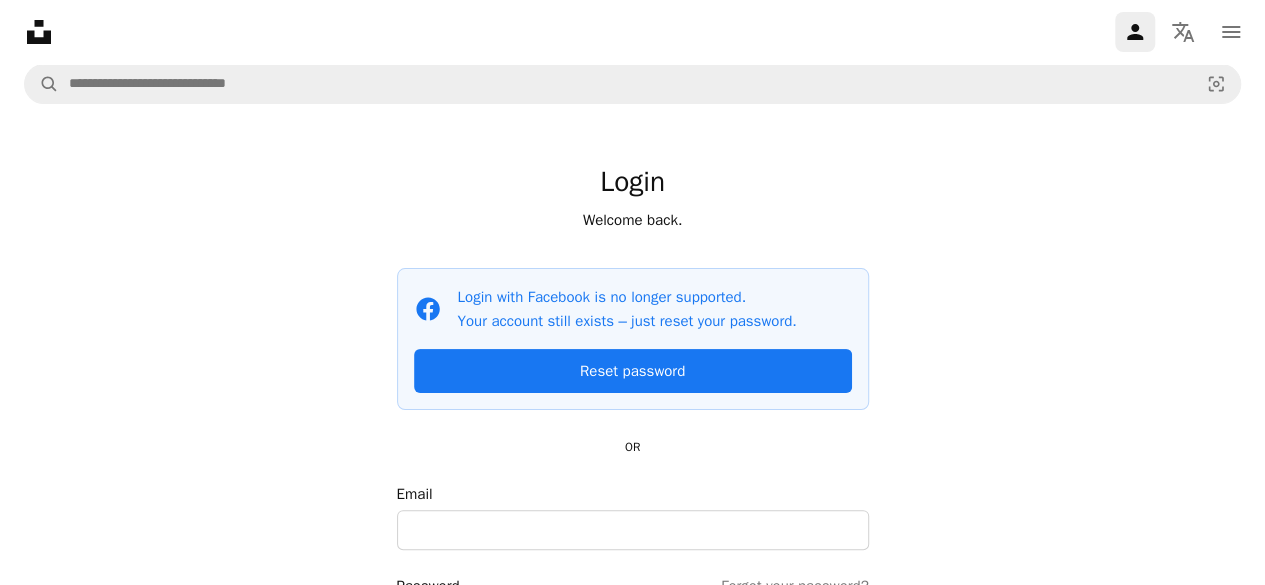 click on "Unsplash logo Unsplash Home" 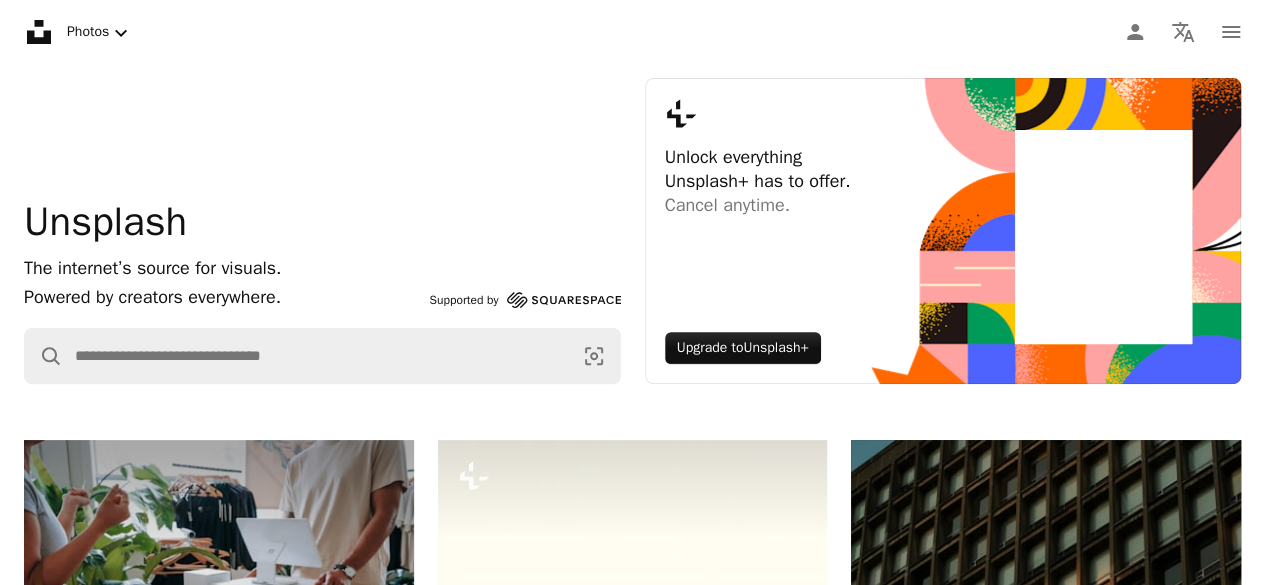 scroll, scrollTop: 0, scrollLeft: 0, axis: both 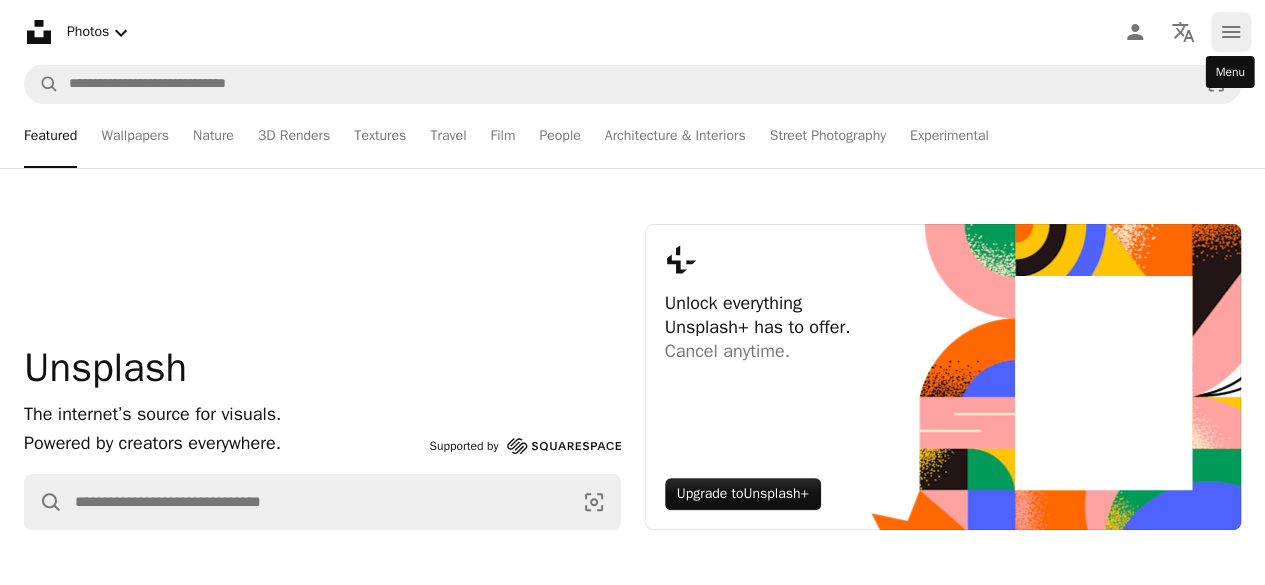 click on "navigation menu" 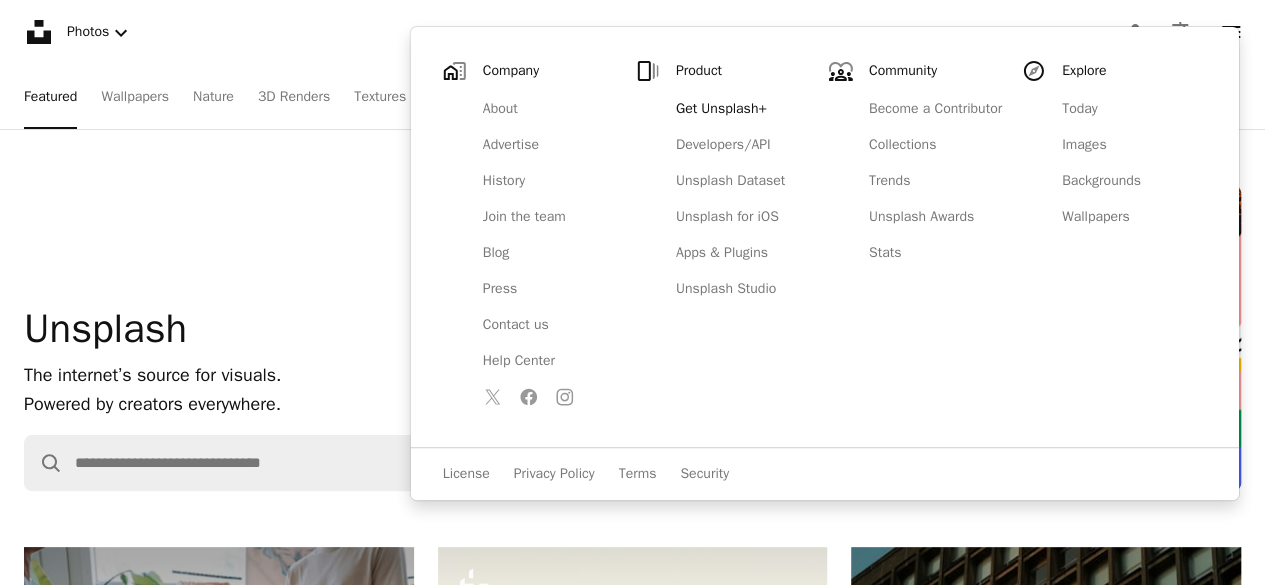 scroll, scrollTop: 100, scrollLeft: 0, axis: vertical 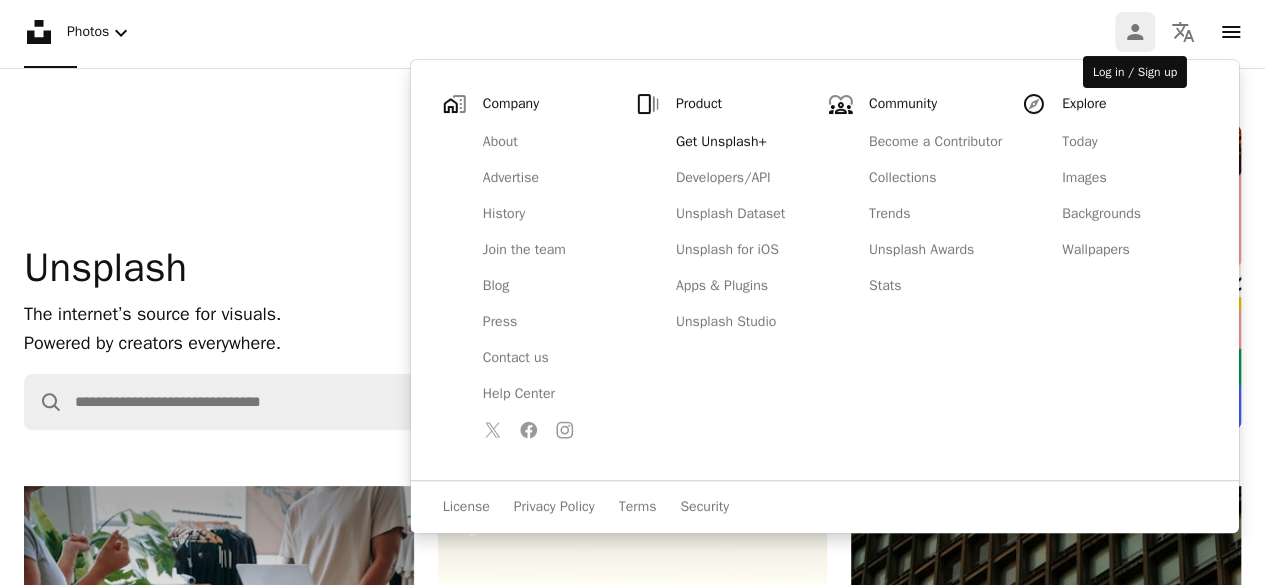 click on "Person" 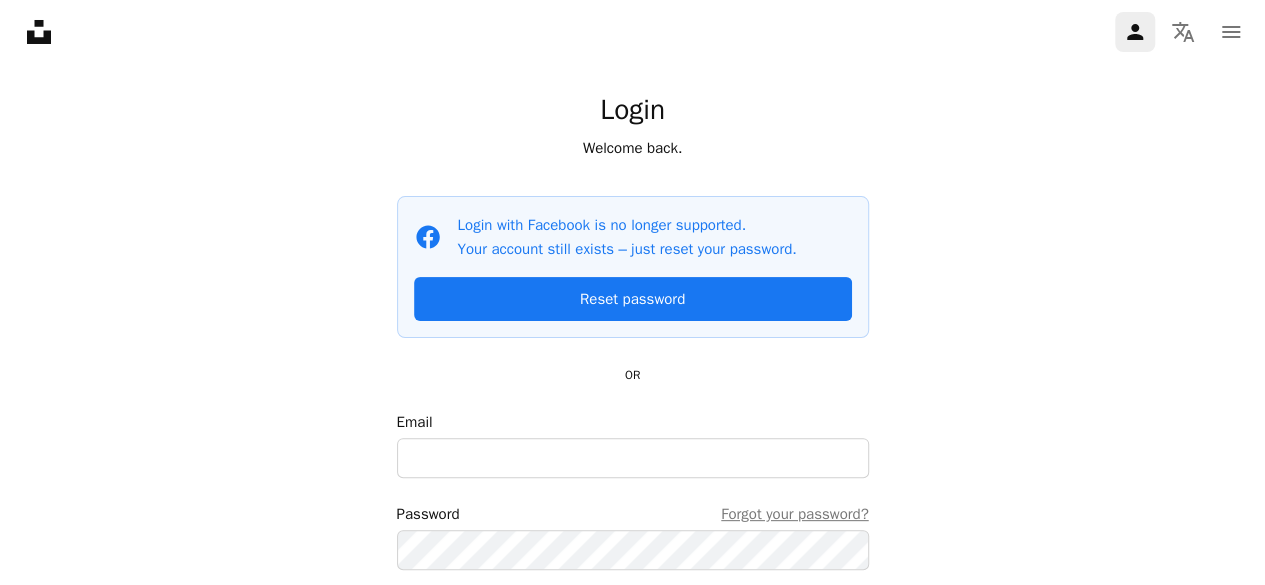 scroll, scrollTop: 200, scrollLeft: 0, axis: vertical 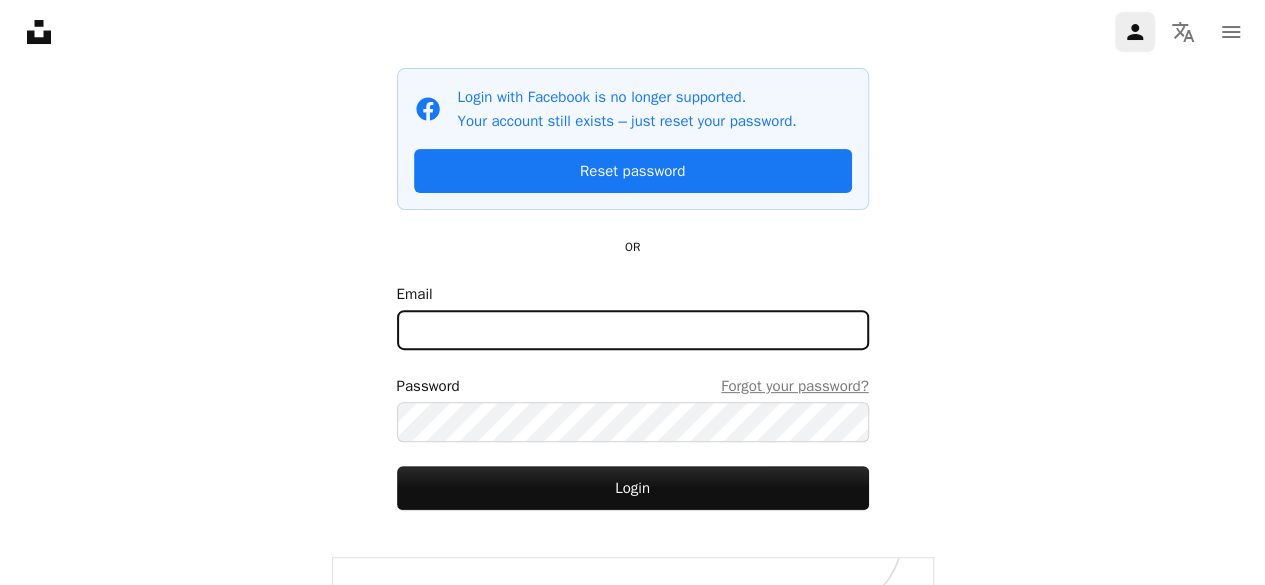click on "Email" at bounding box center (633, 330) 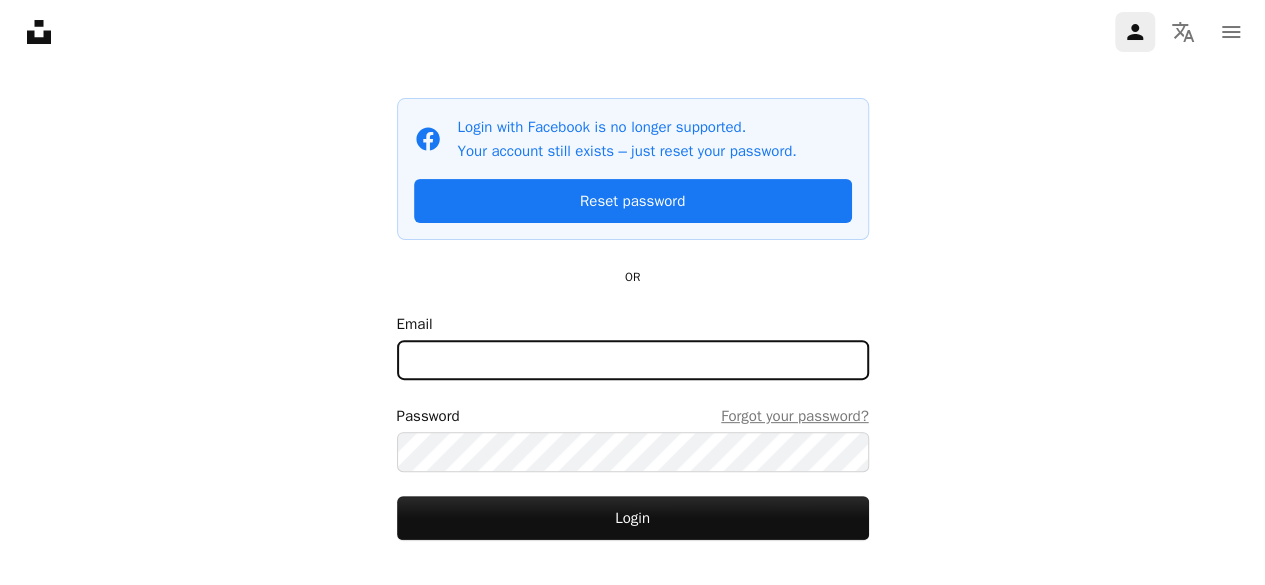 scroll, scrollTop: 200, scrollLeft: 0, axis: vertical 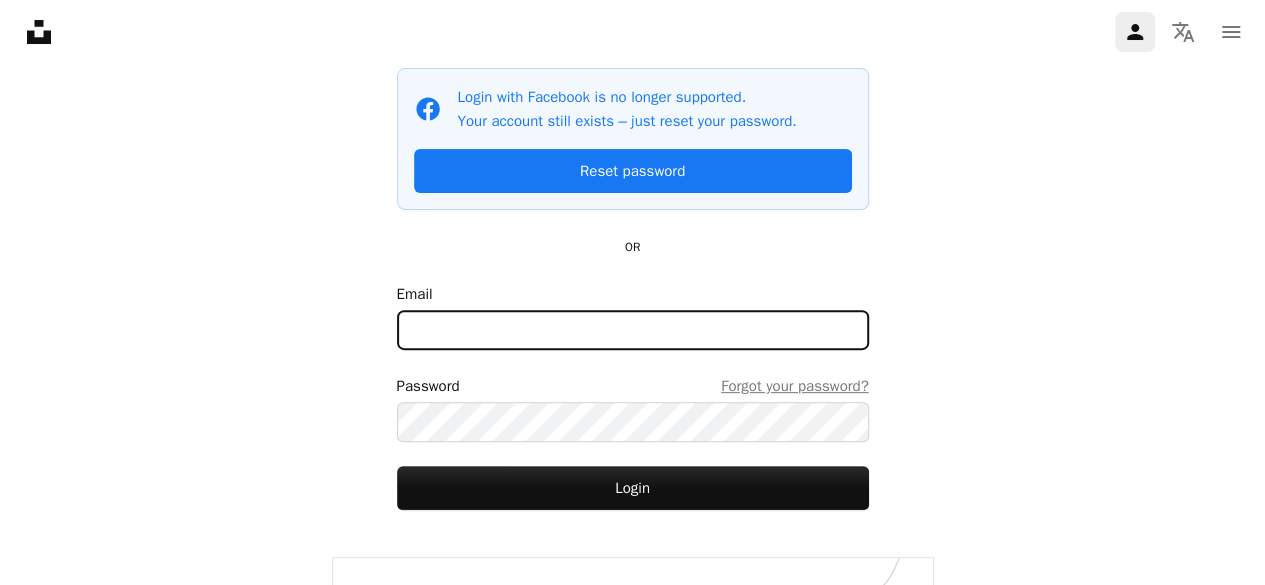 paste on "**********" 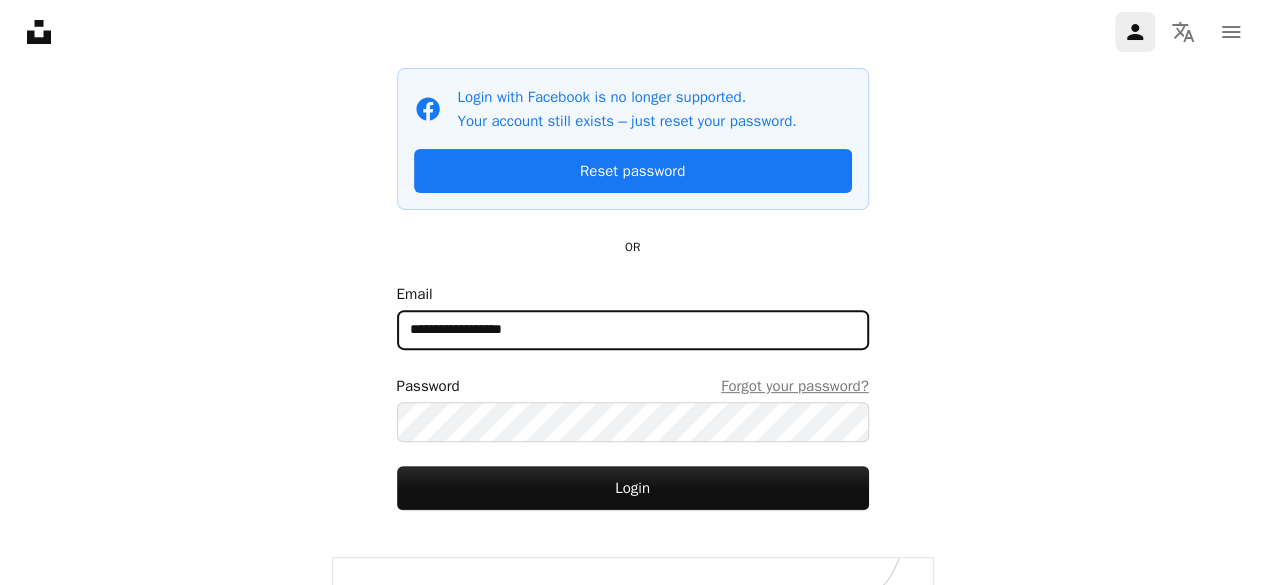 type on "**********" 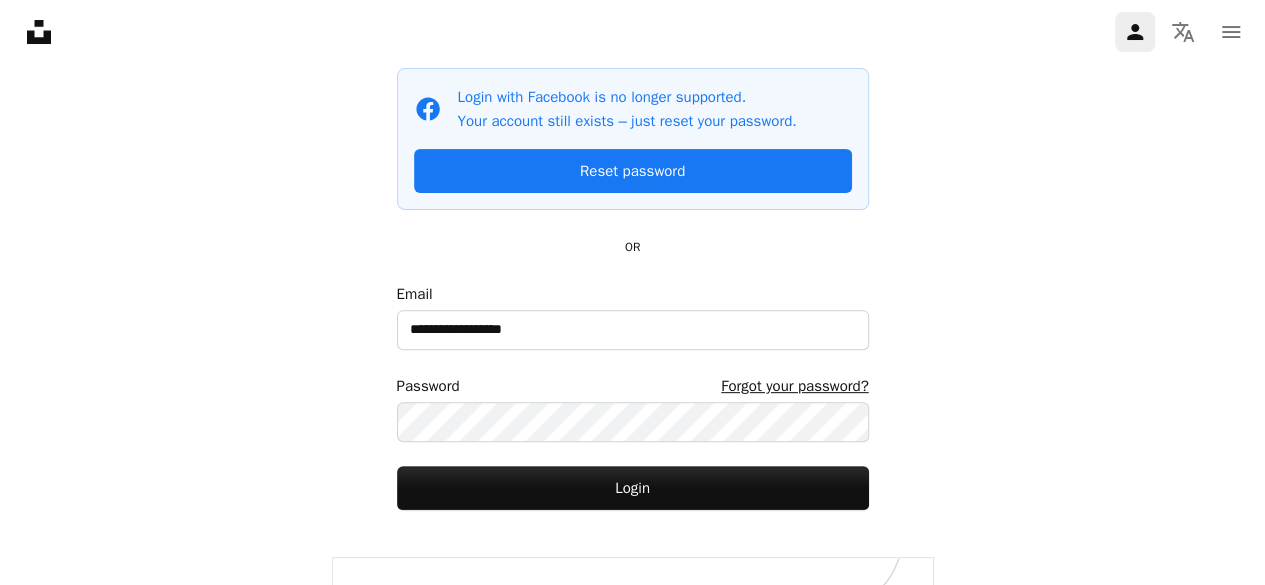 click on "Forgot your password?" at bounding box center [794, 386] 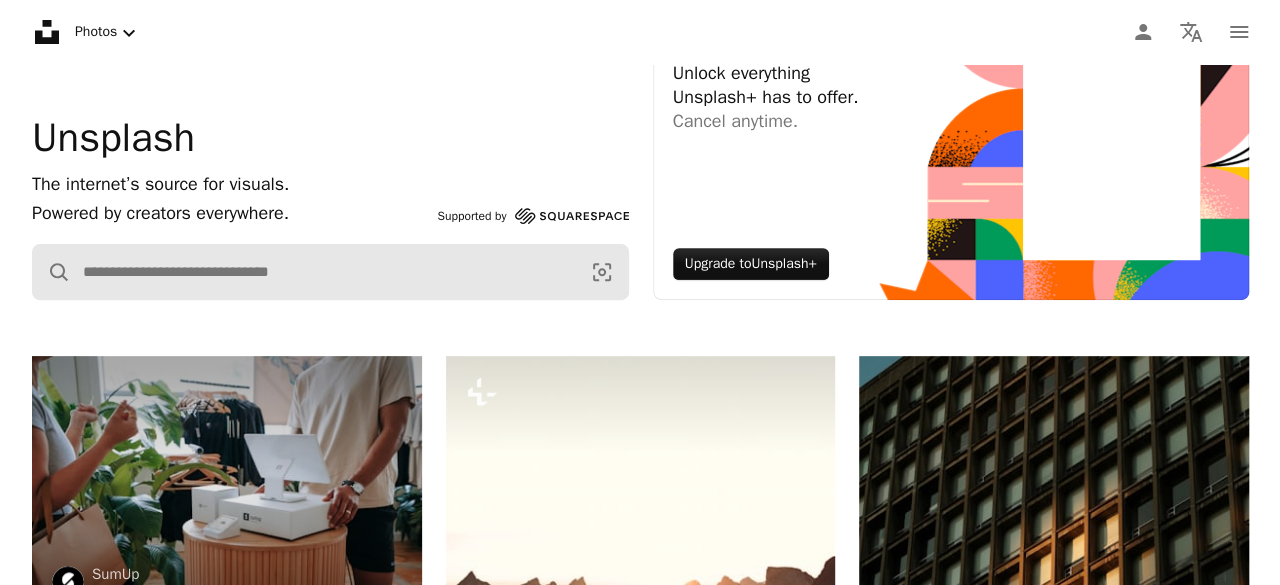 scroll, scrollTop: 400, scrollLeft: 0, axis: vertical 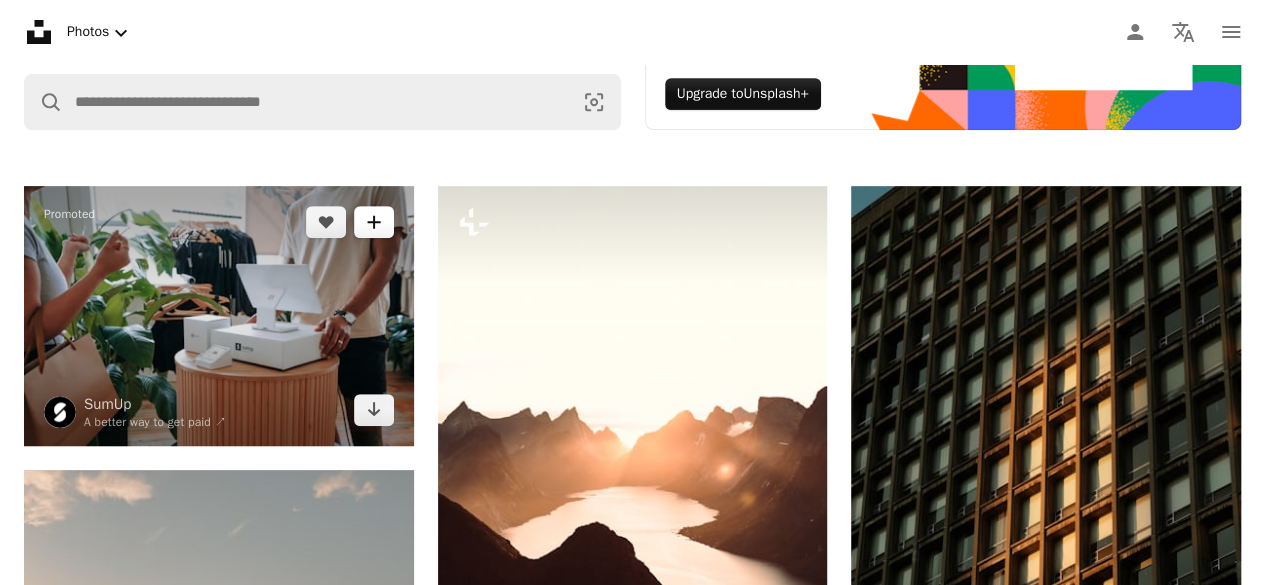 click on "A plus sign" at bounding box center (374, 222) 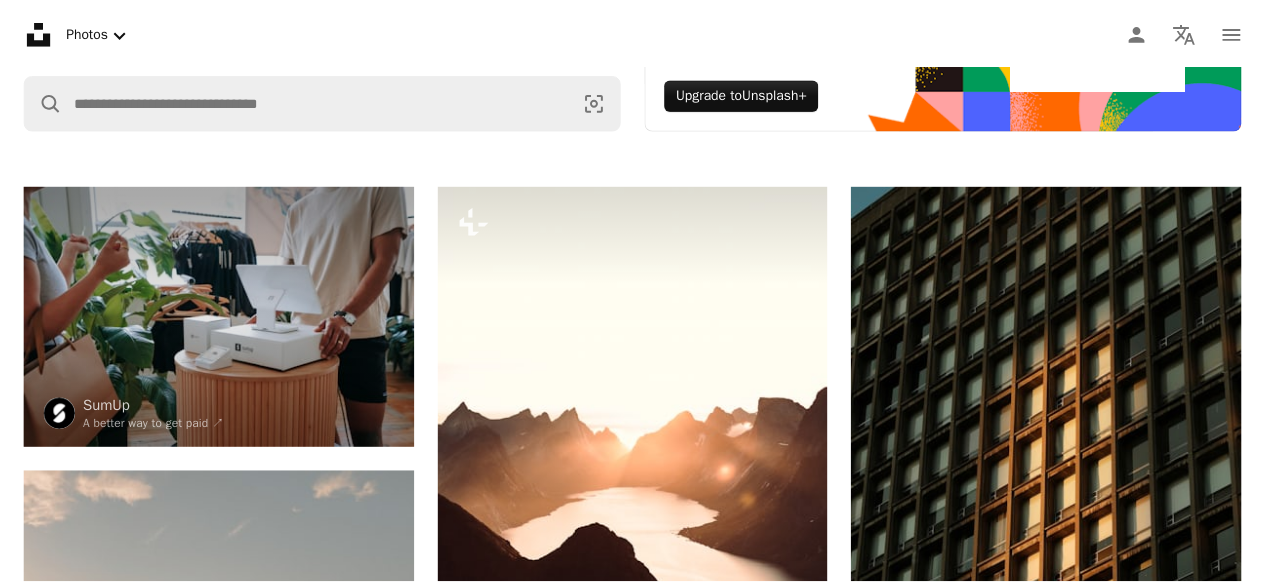 scroll, scrollTop: 255, scrollLeft: 0, axis: vertical 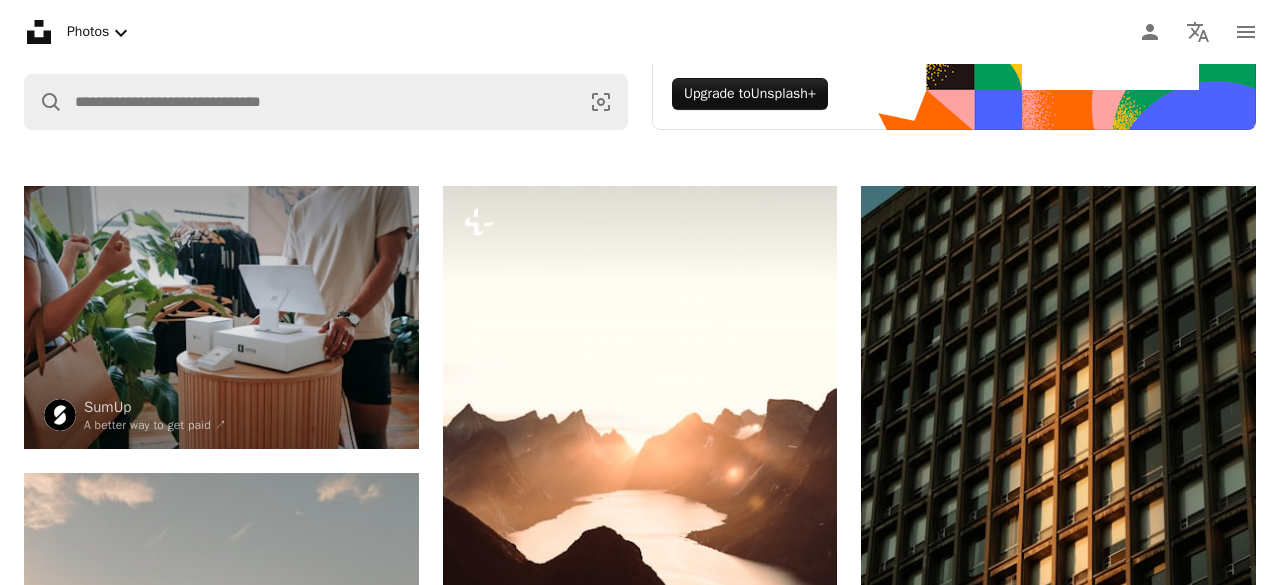 click on "An X shape Join Unsplash Already have an account?  Login First name Last name Email Username  (only letters, numbers and underscores) Password  (min. 8 char) Join By joining, you agree to the  Terms  and  Privacy Policy ." at bounding box center [640, 12597] 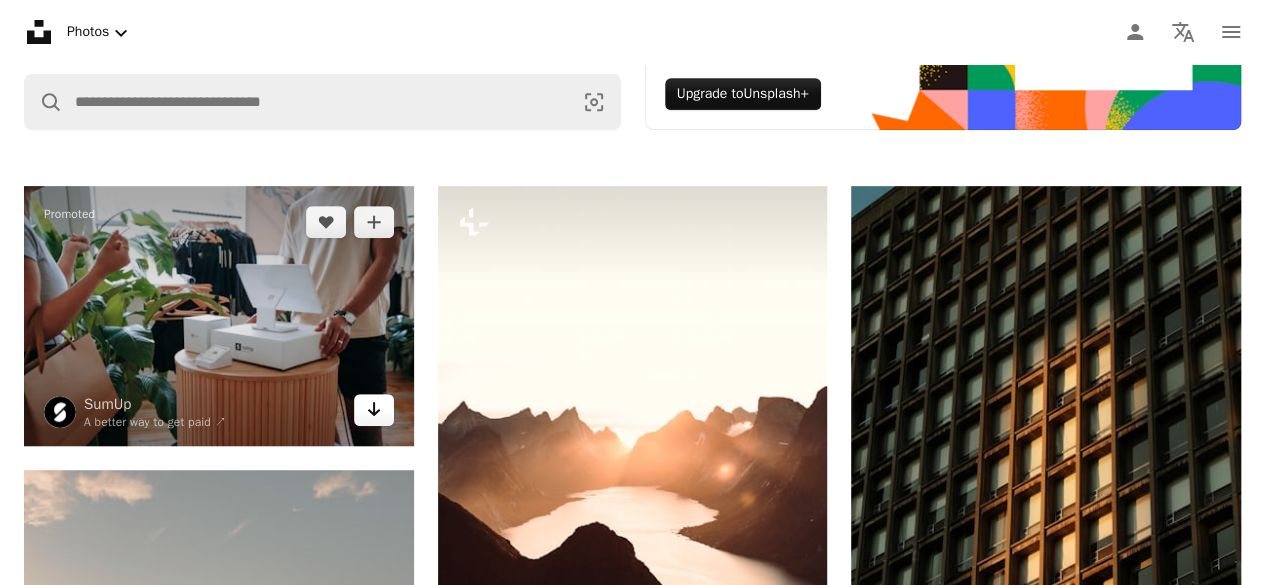 click on "Arrow pointing down" at bounding box center [374, 410] 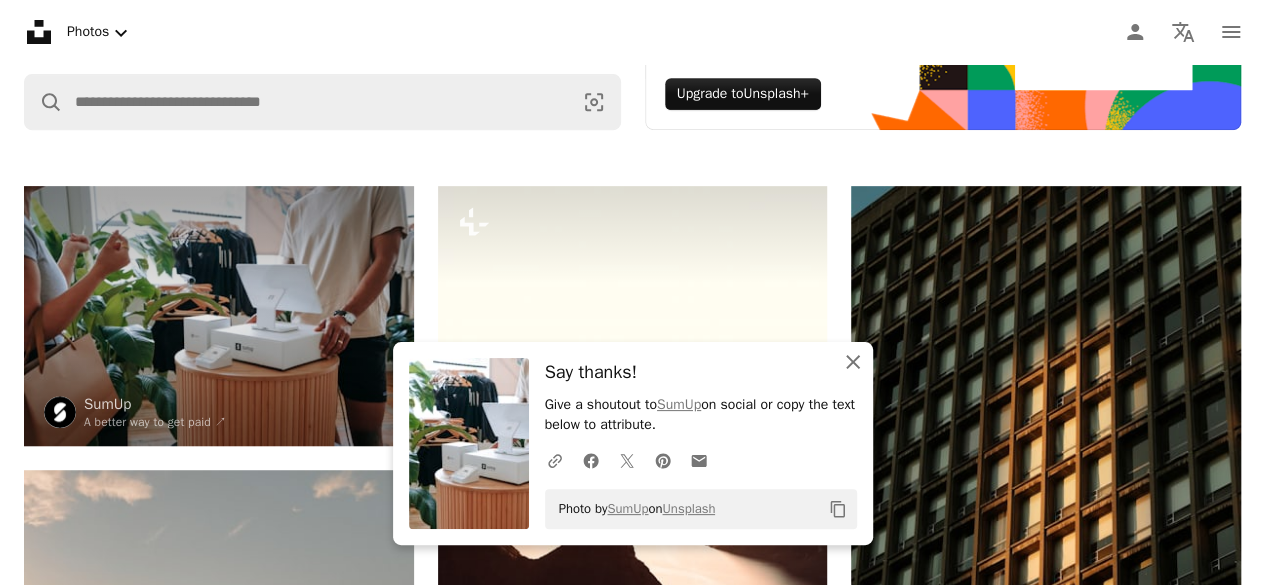 click on "An X shape" 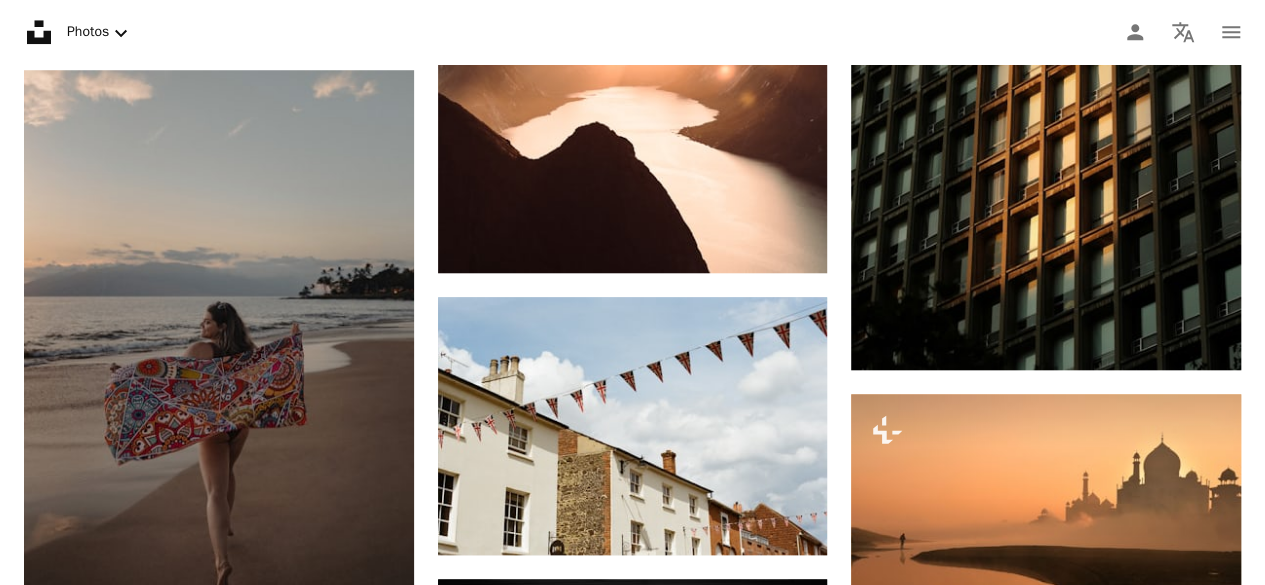 scroll, scrollTop: 0, scrollLeft: 0, axis: both 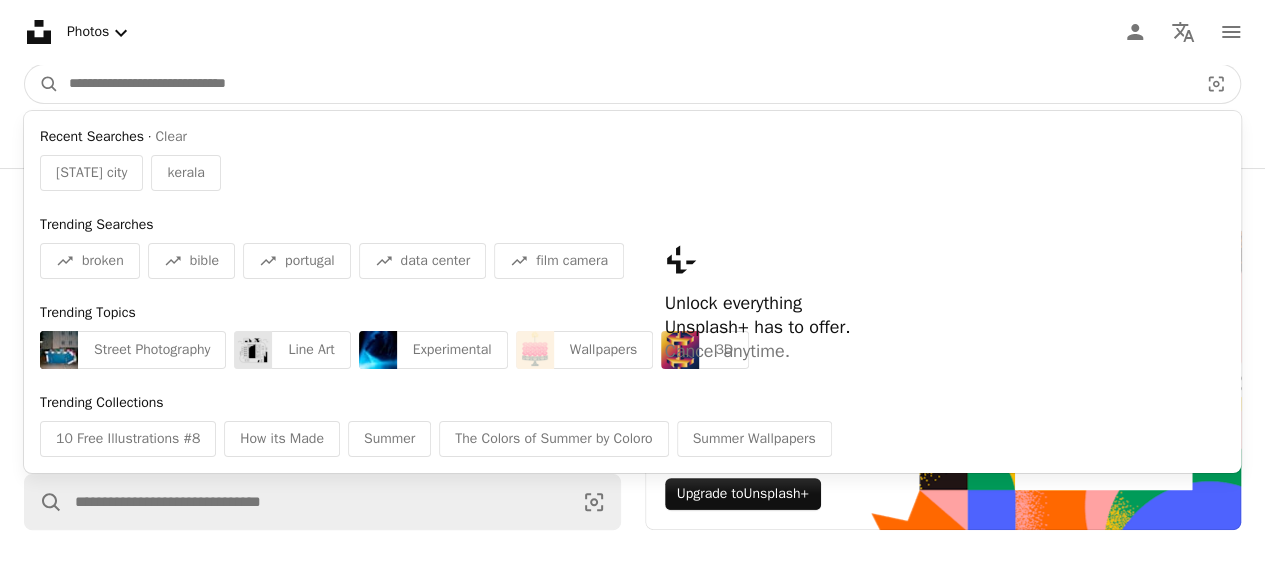 click at bounding box center (625, 84) 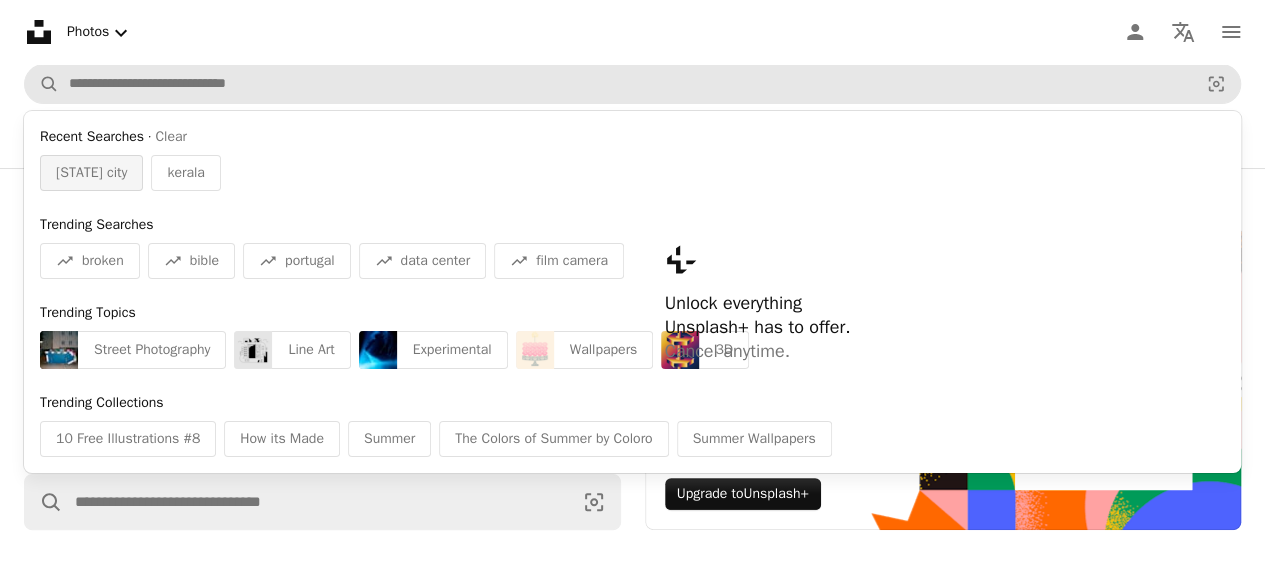 click on "[STATE] city" at bounding box center [91, 173] 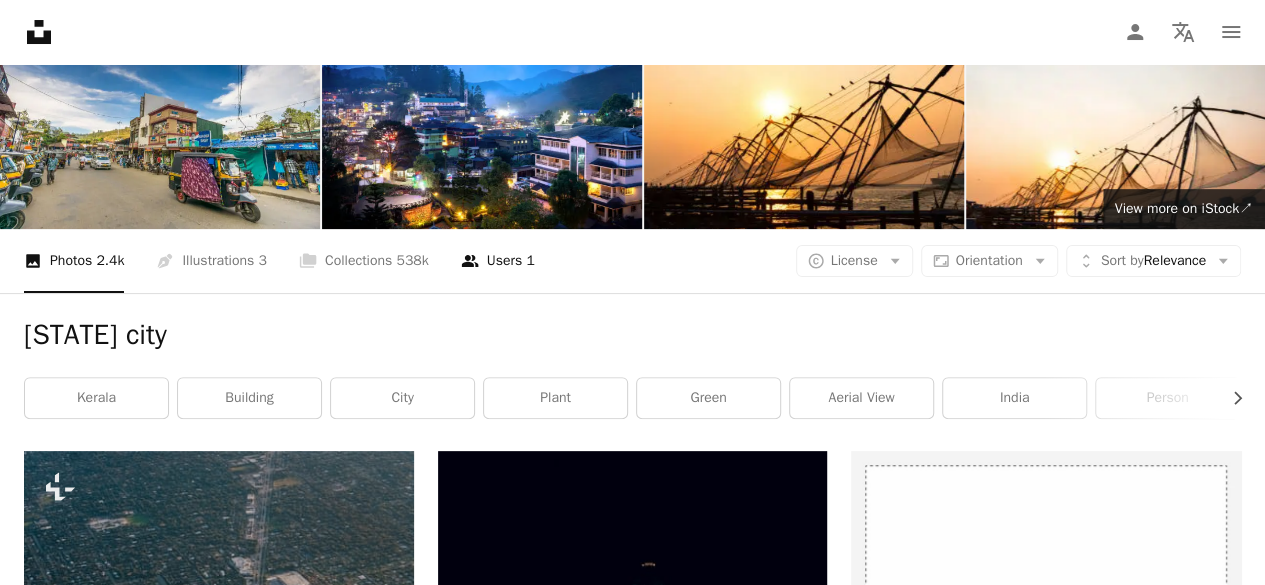 scroll, scrollTop: 0, scrollLeft: 0, axis: both 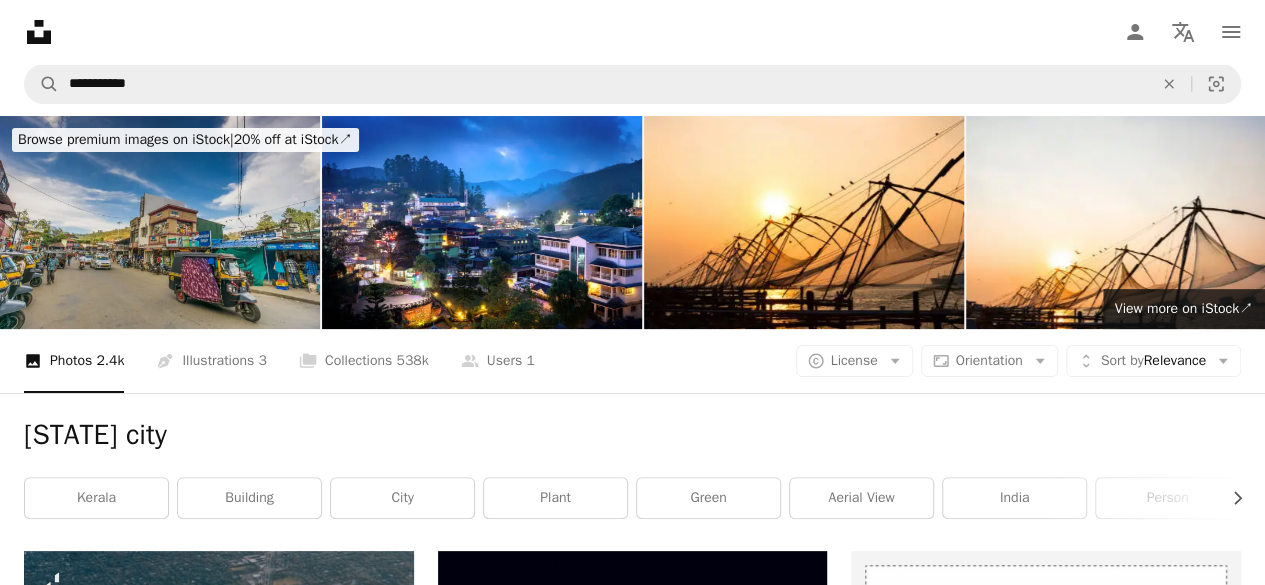 click at bounding box center (160, 222) 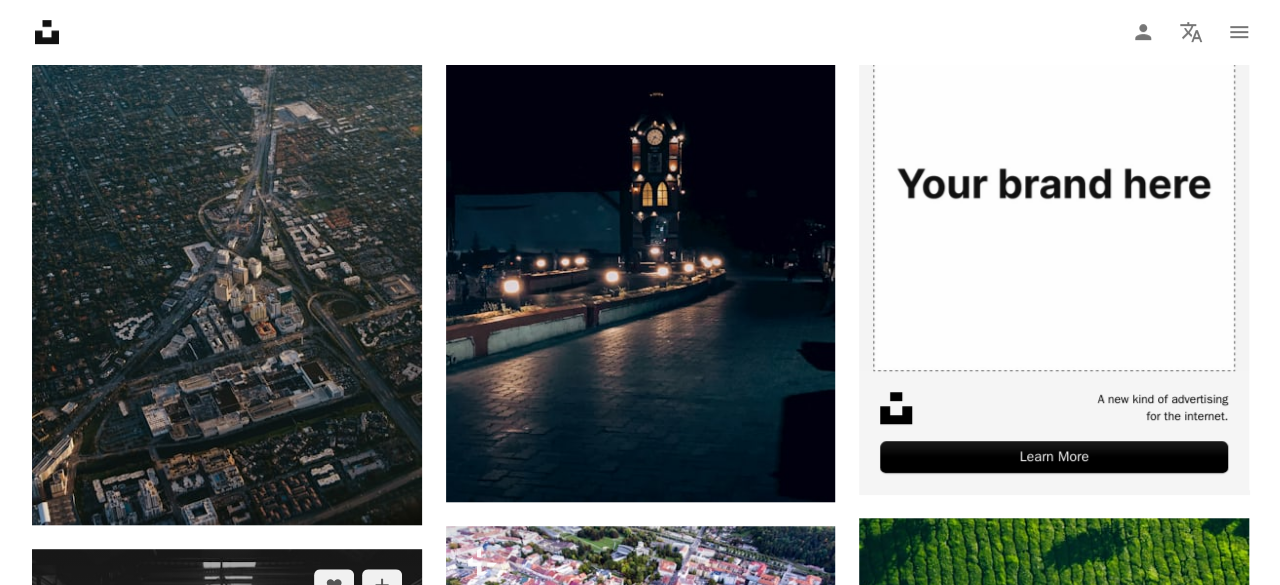 scroll, scrollTop: 300, scrollLeft: 0, axis: vertical 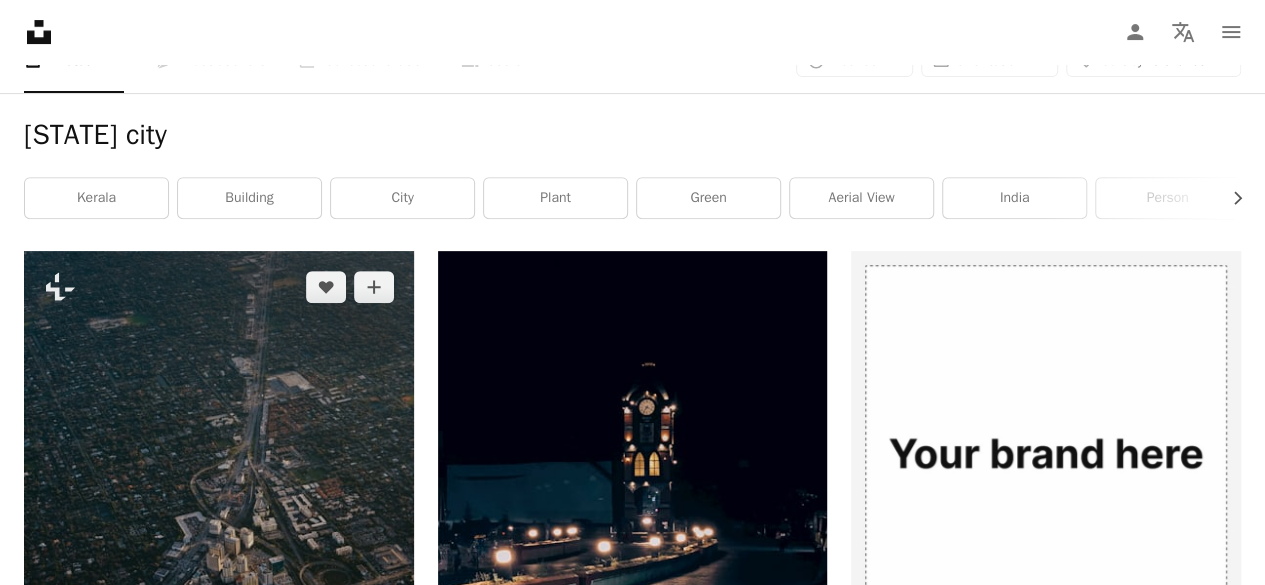 click at bounding box center (219, 523) 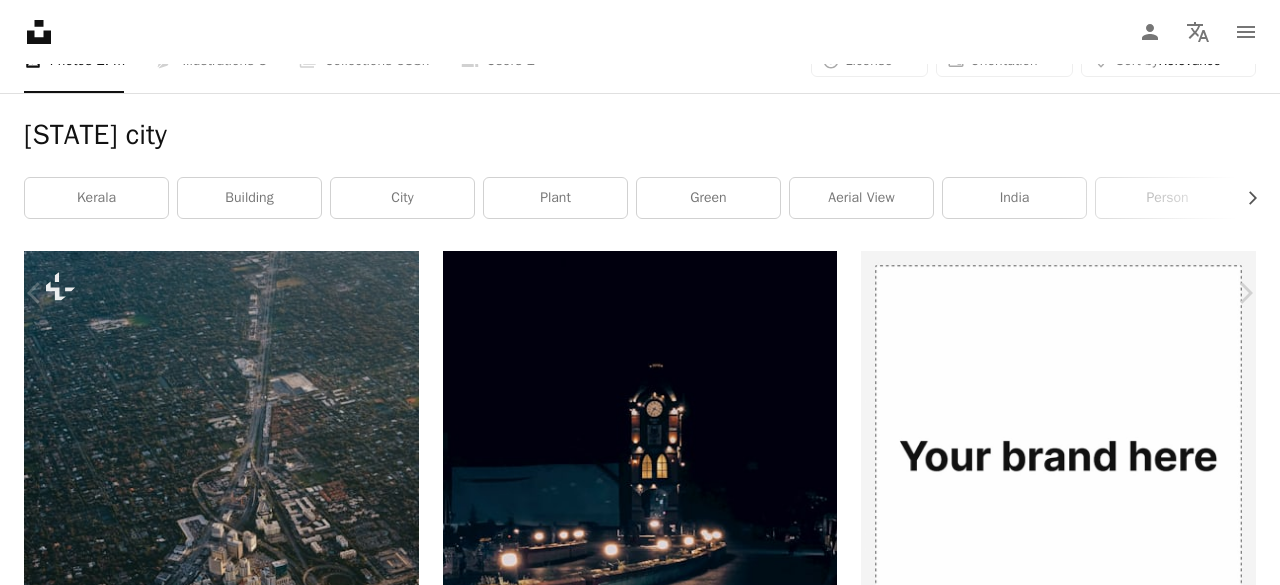 scroll, scrollTop: 1600, scrollLeft: 0, axis: vertical 